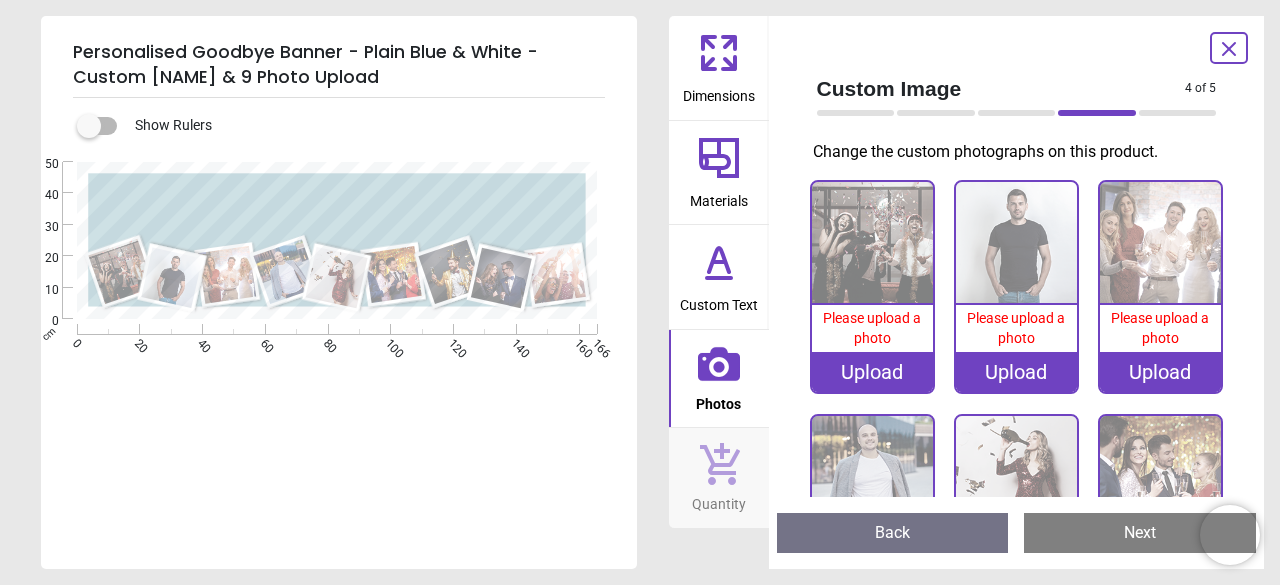 scroll, scrollTop: 0, scrollLeft: 0, axis: both 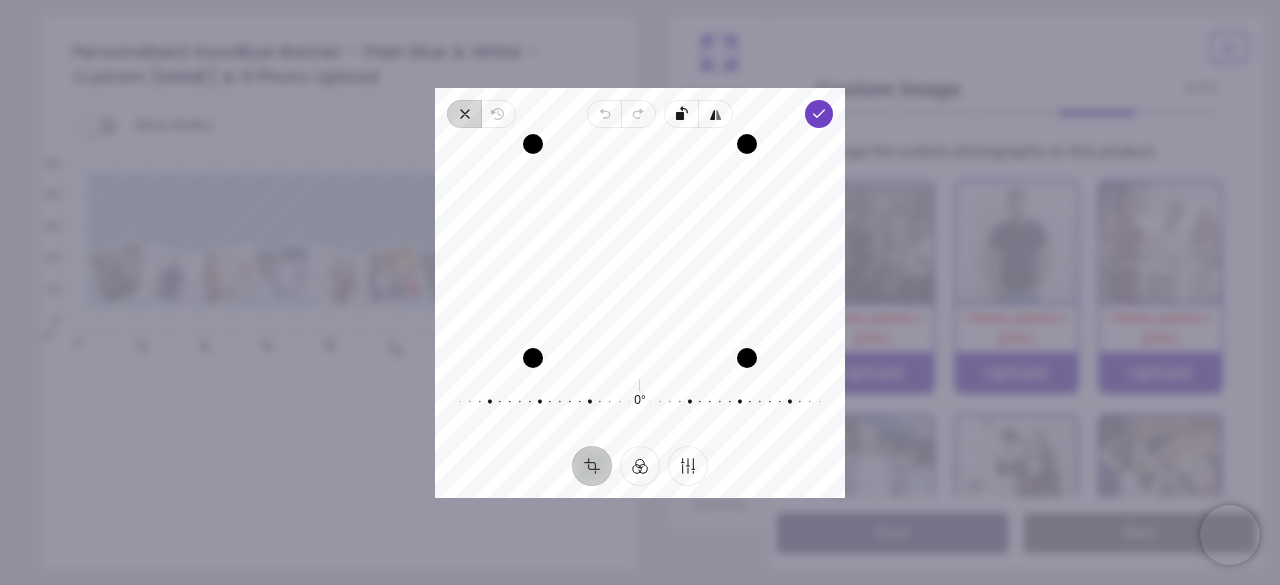 click 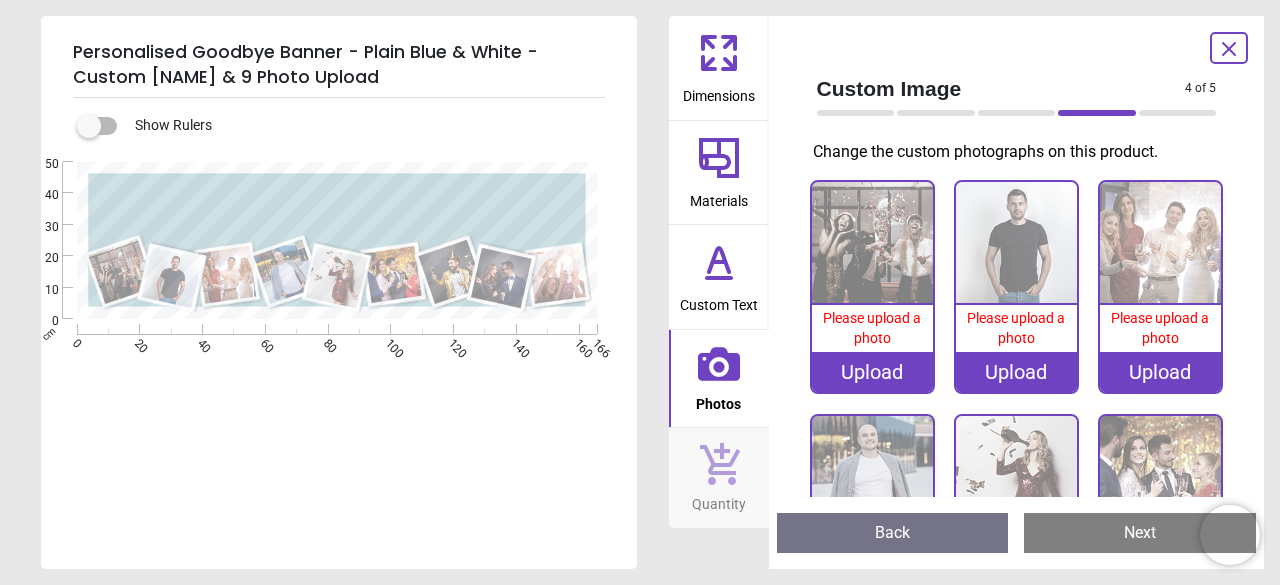 click on "Please upload a photo" at bounding box center [872, 328] 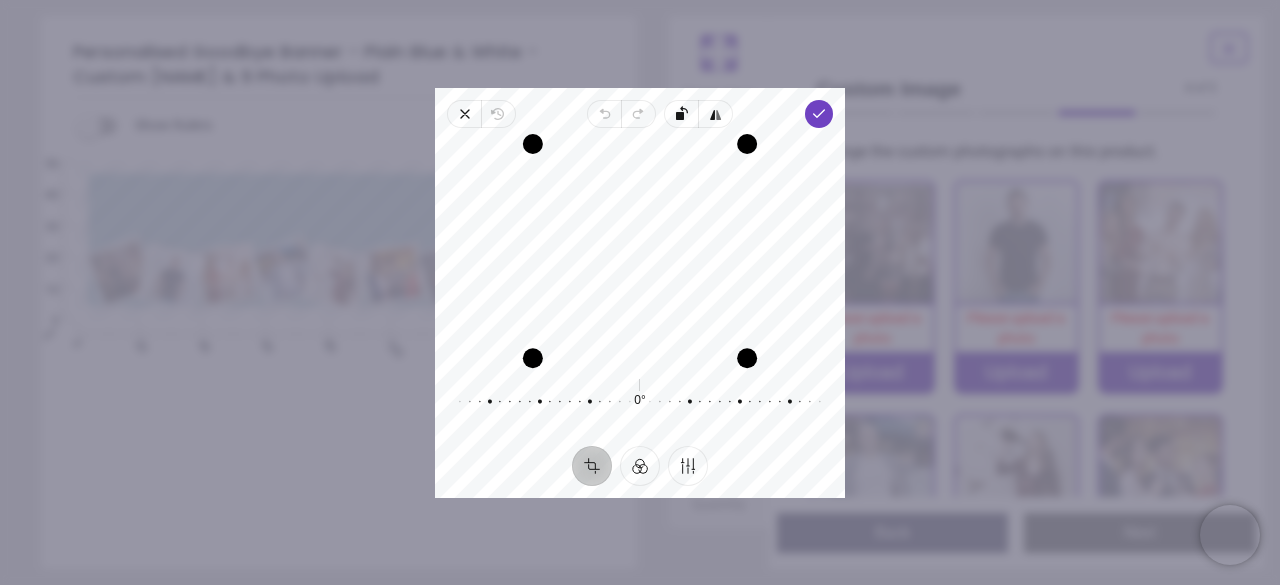 drag, startPoint x: 602, startPoint y: 365, endPoint x: 628, endPoint y: 365, distance: 26 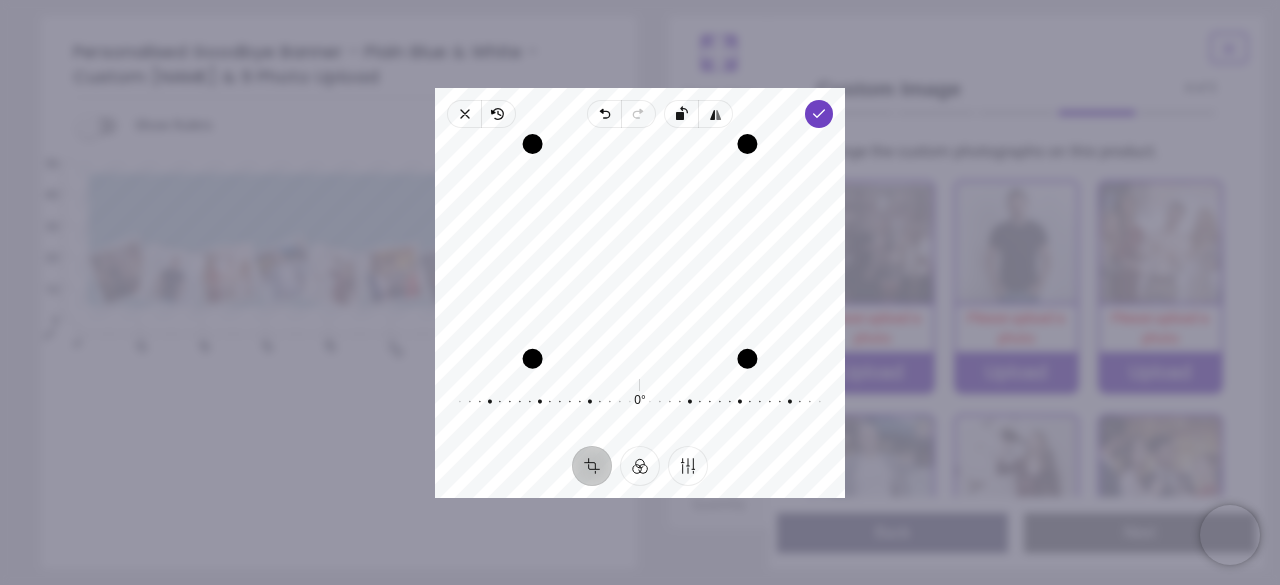 click at bounding box center (640, 359) 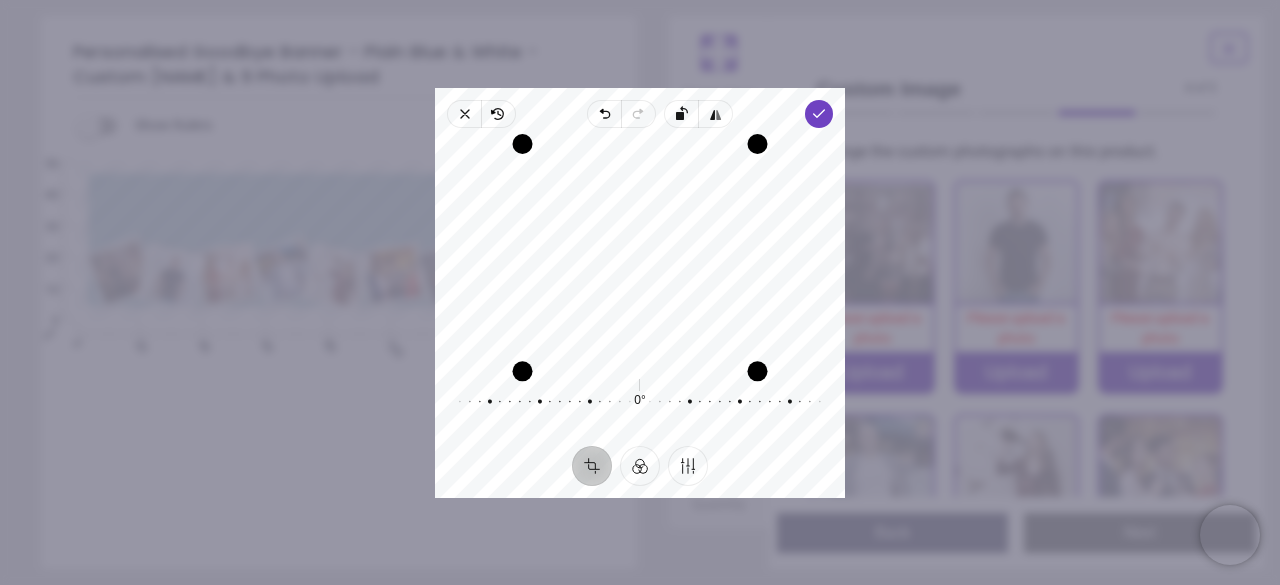 drag, startPoint x: 684, startPoint y: 364, endPoint x: 680, endPoint y: 568, distance: 204.03922 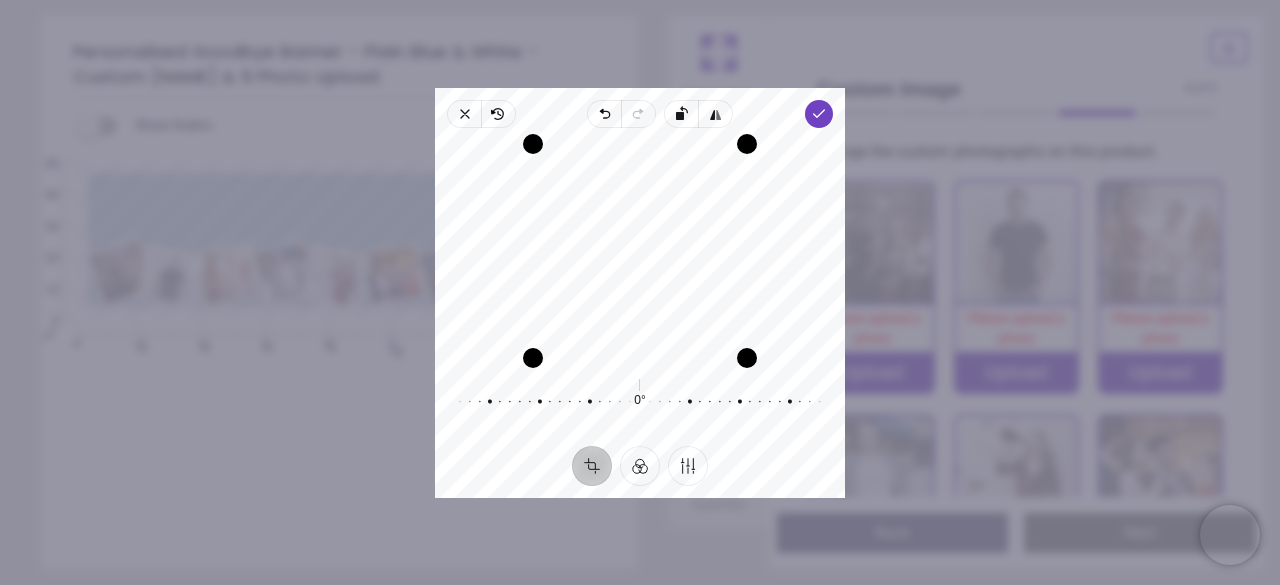 click on "Dimensions Materials  Custom Text Photos Quantity" at bounding box center (719, 292) 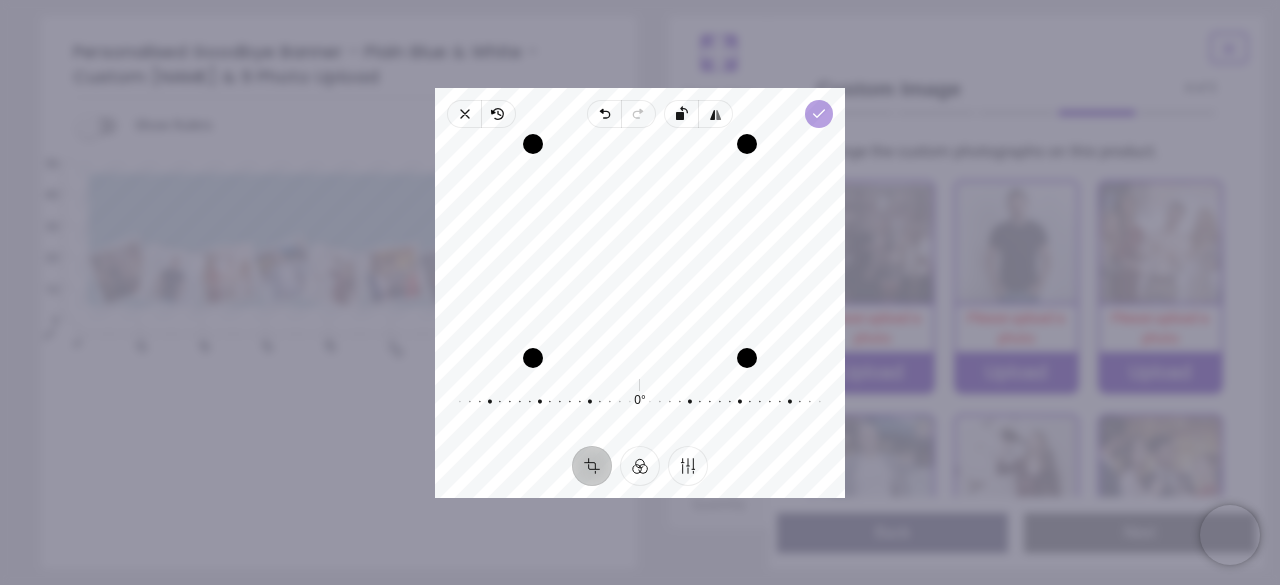 click 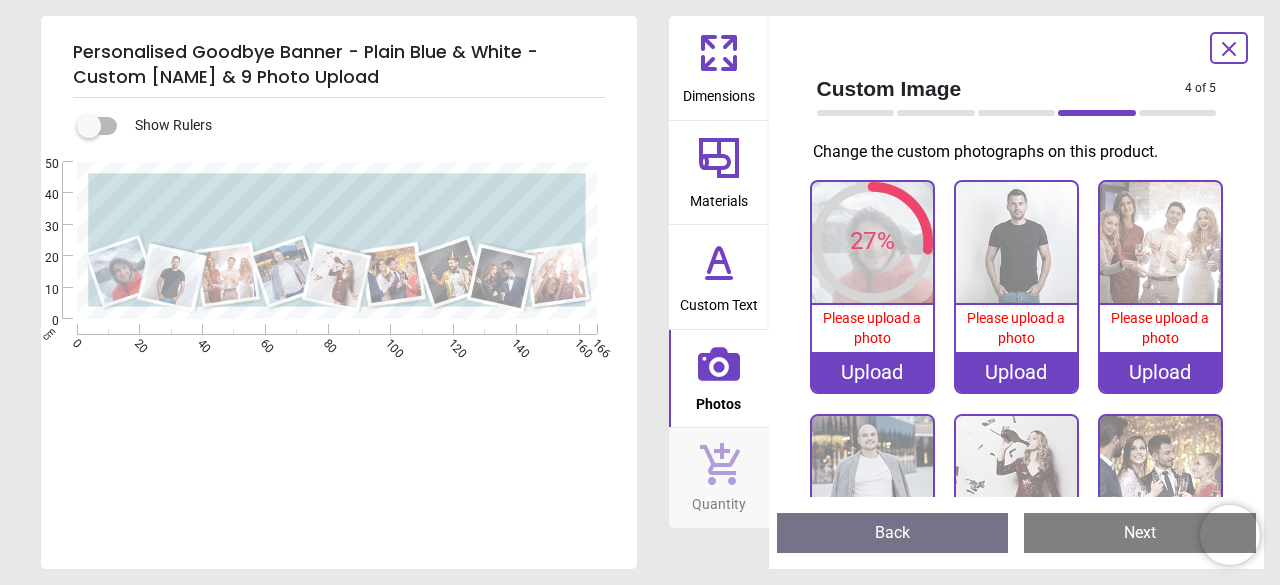 click on "Please upload a photo" at bounding box center (1016, 328) 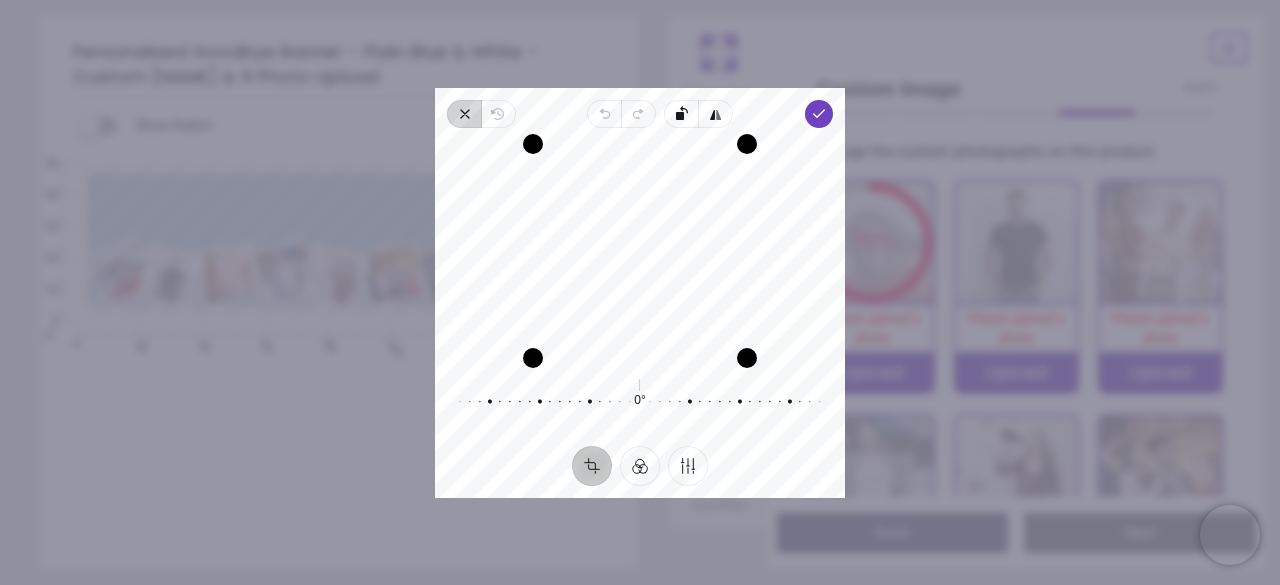 click 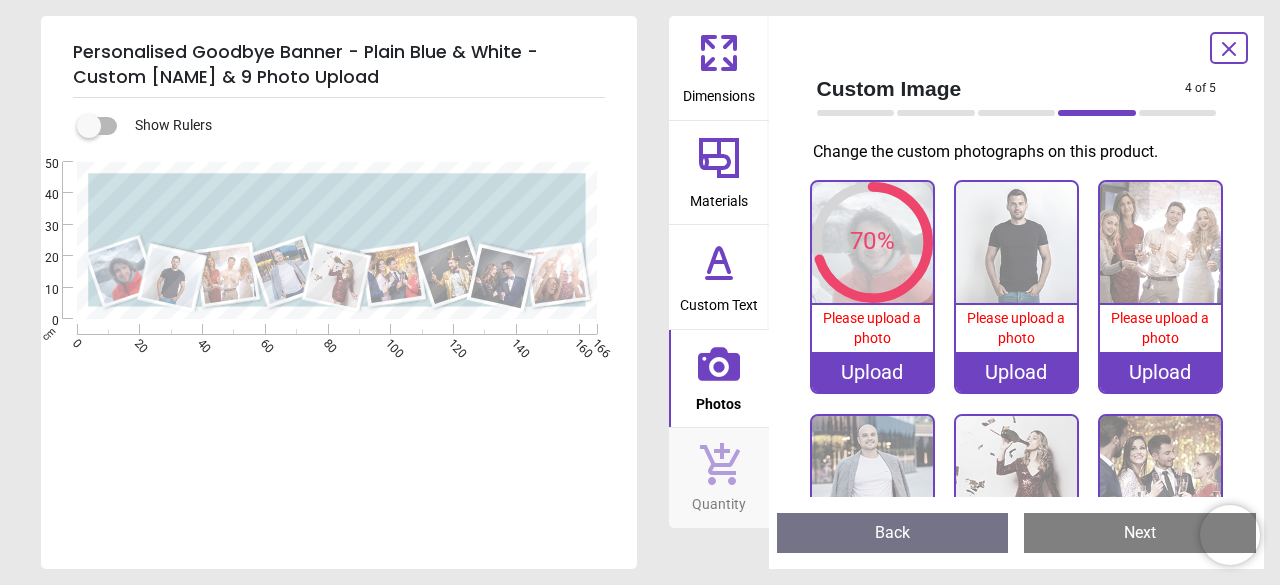 click on "Please upload a photo" at bounding box center (1016, 328) 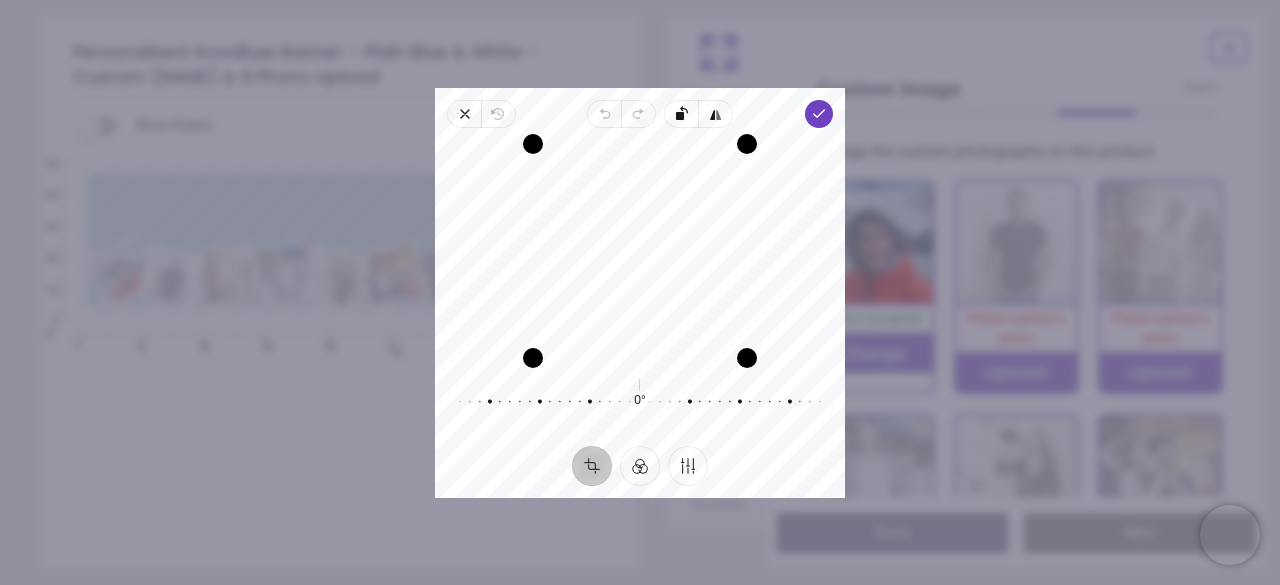 drag, startPoint x: 649, startPoint y: 263, endPoint x: 646, endPoint y: 221, distance: 42.107006 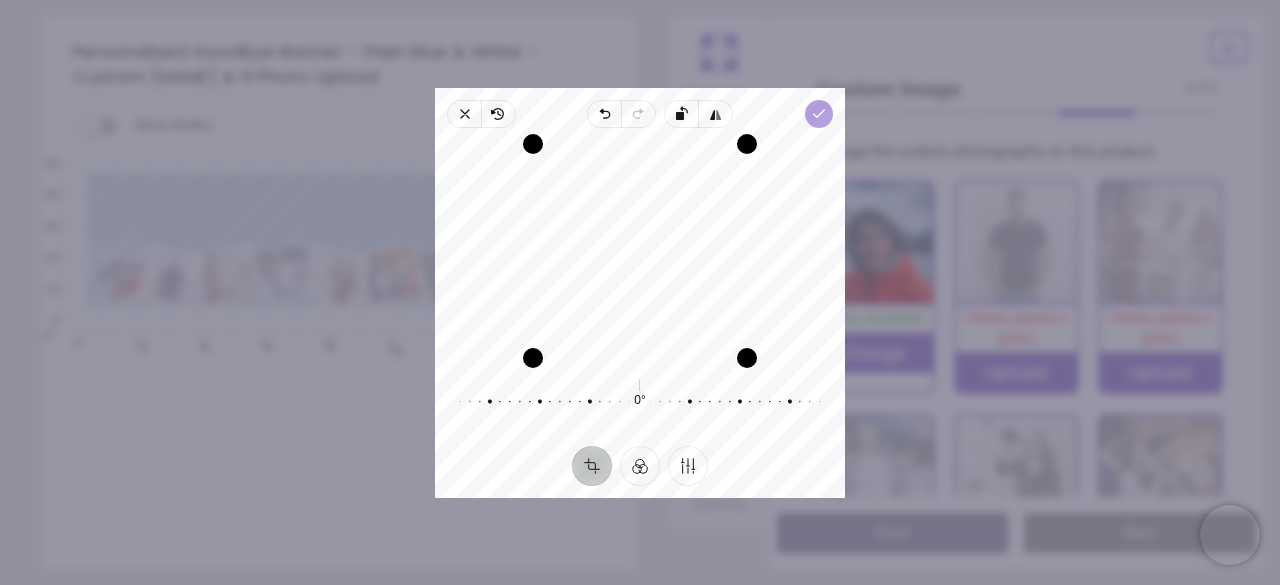 click 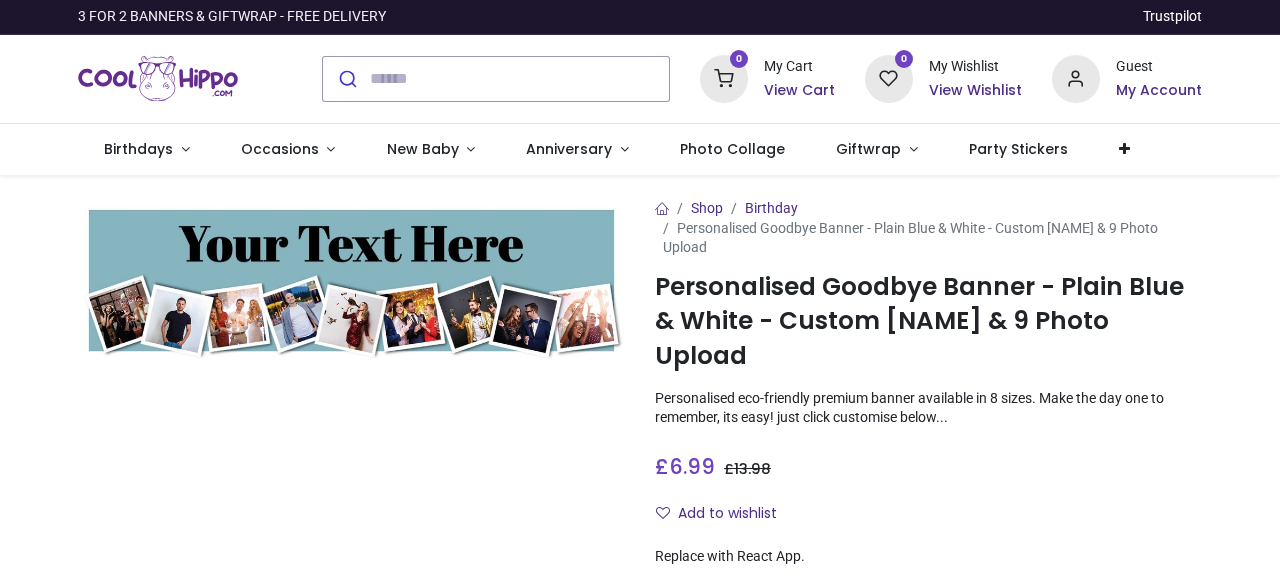 scroll, scrollTop: 0, scrollLeft: 0, axis: both 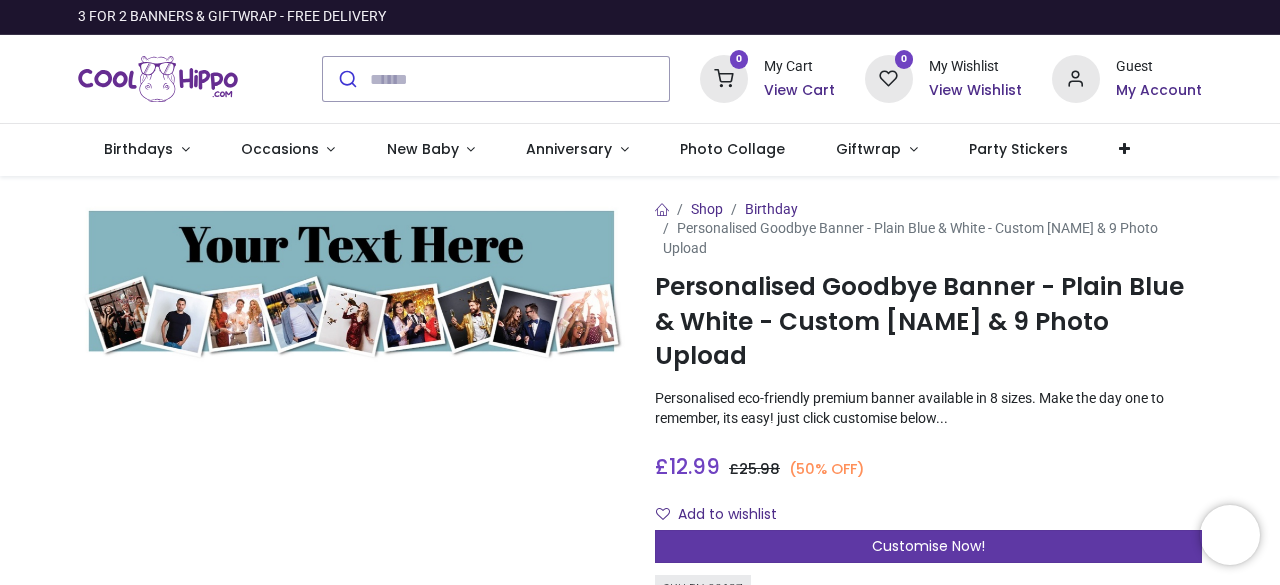click on "Customise Now!" at bounding box center (928, 546) 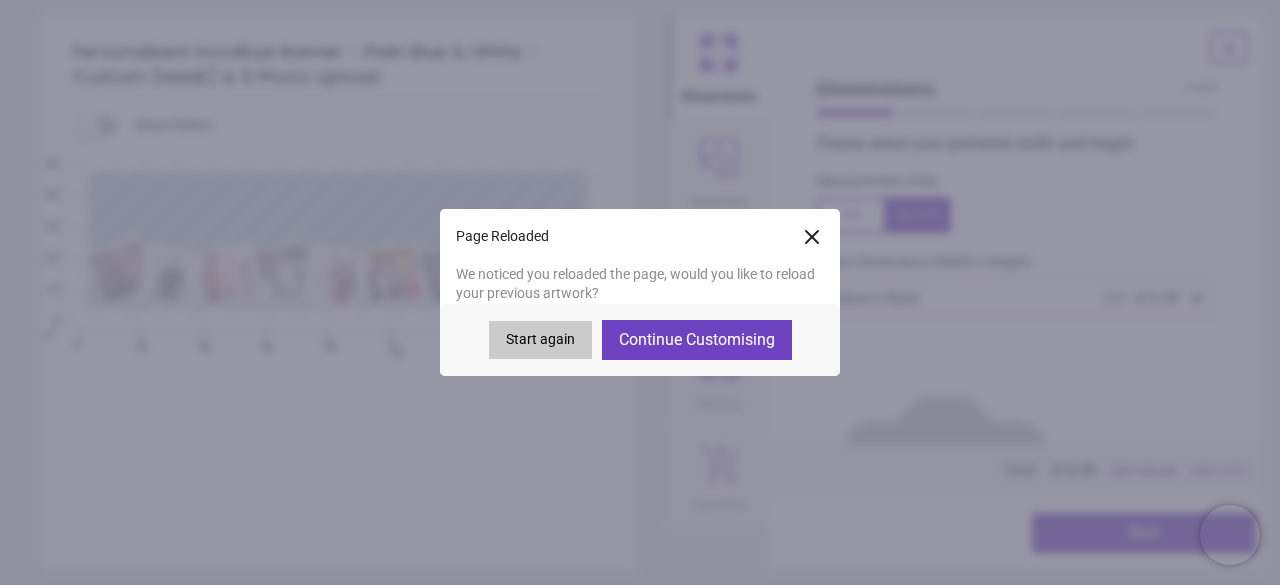 click on "Continue Customising" at bounding box center [697, 340] 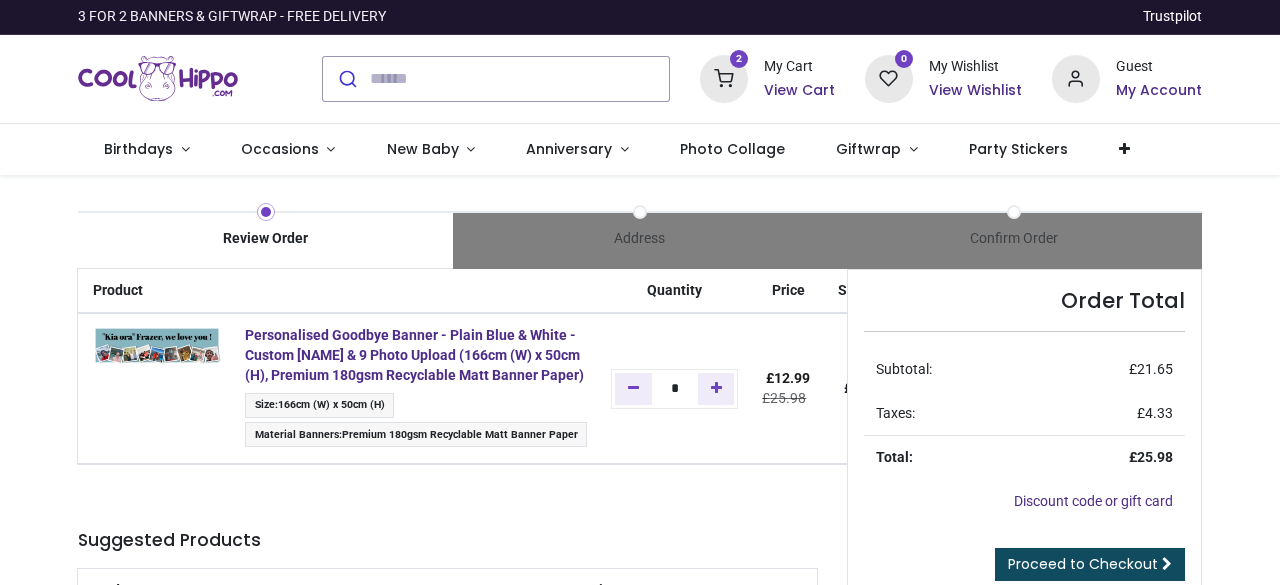 scroll, scrollTop: 0, scrollLeft: 0, axis: both 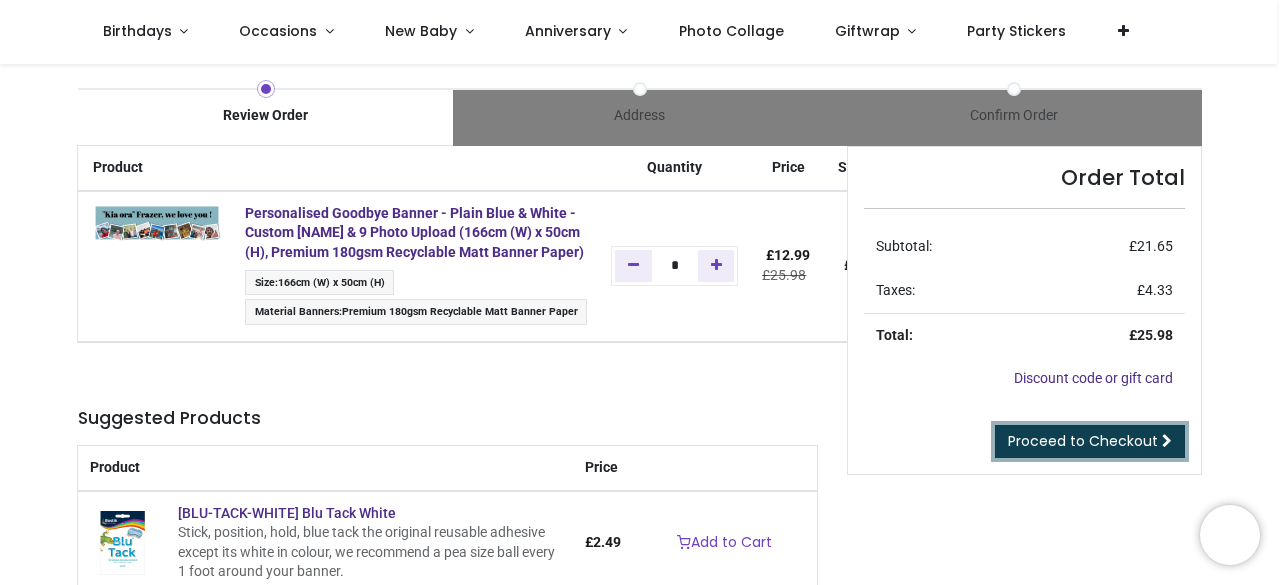 click on "Proceed to Checkout" at bounding box center [1083, 441] 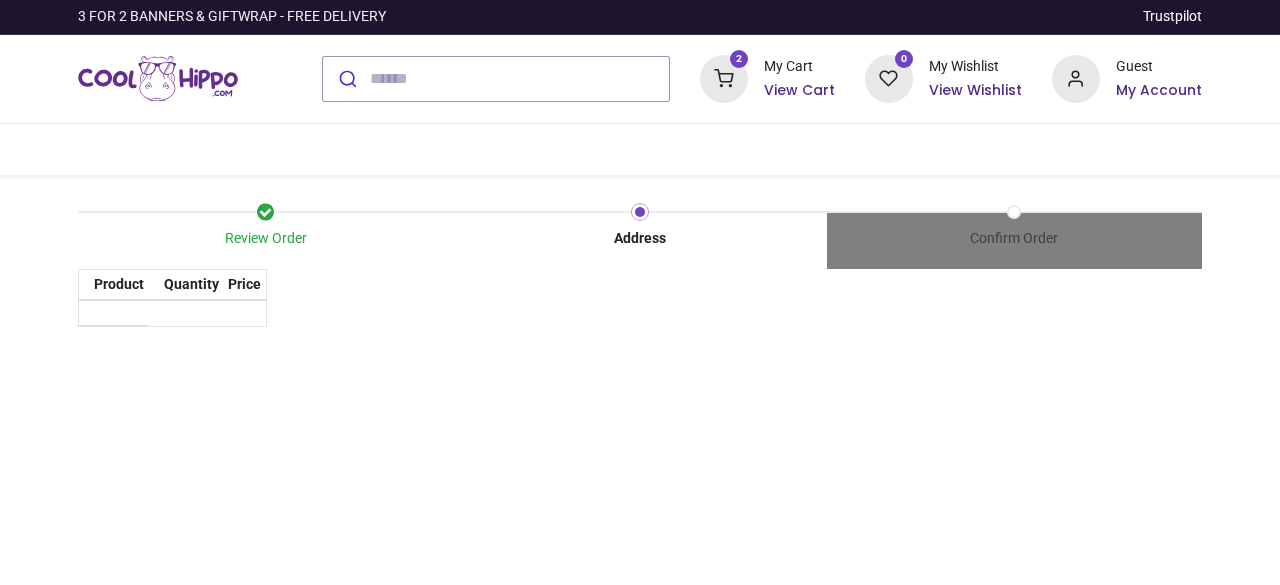 scroll, scrollTop: 0, scrollLeft: 0, axis: both 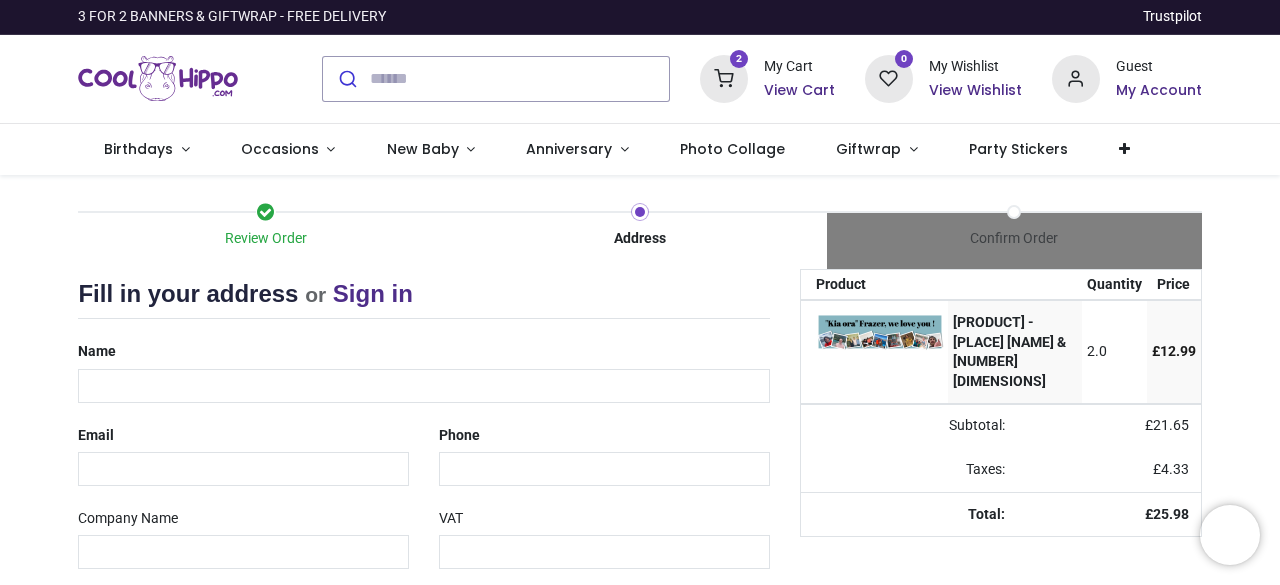 select on "***" 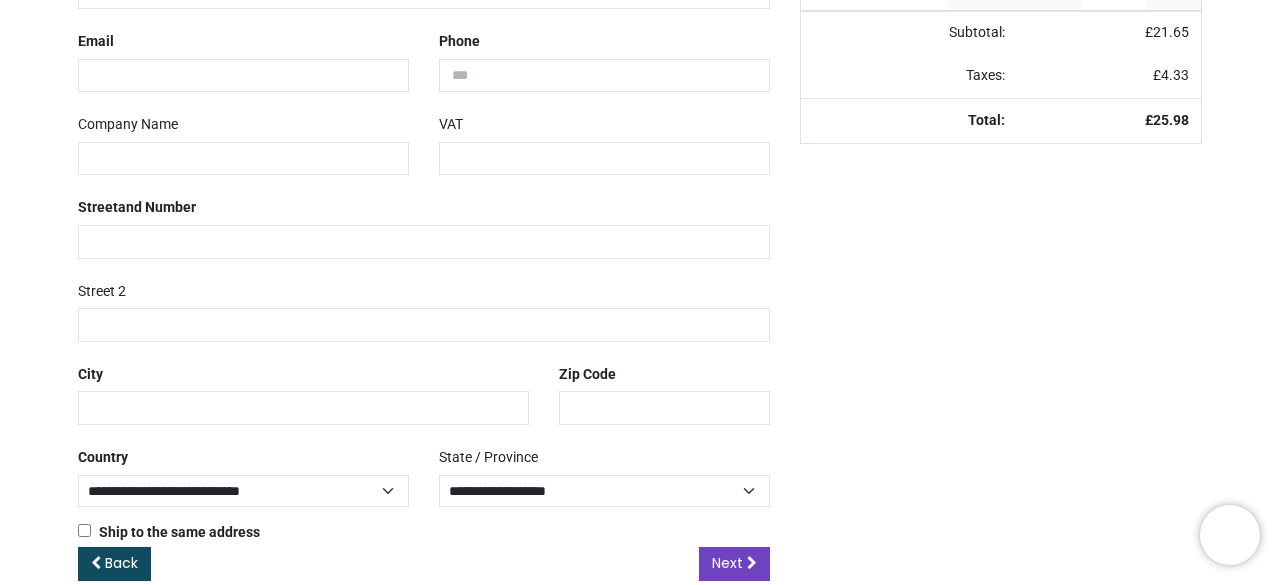 scroll, scrollTop: 424, scrollLeft: 0, axis: vertical 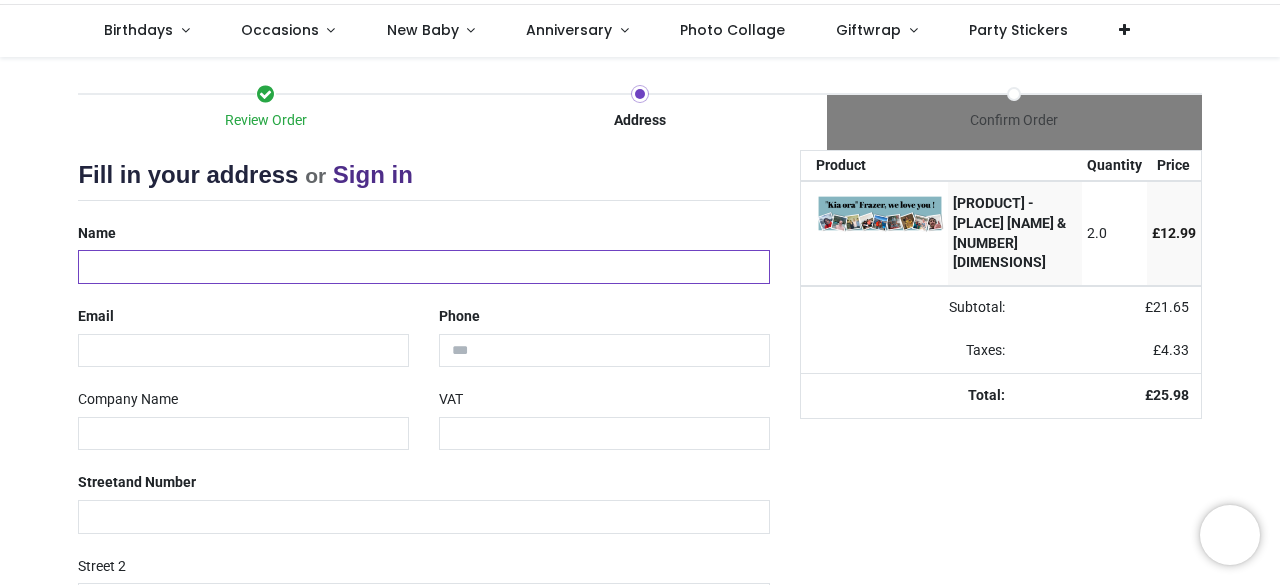 click at bounding box center (423, 267) 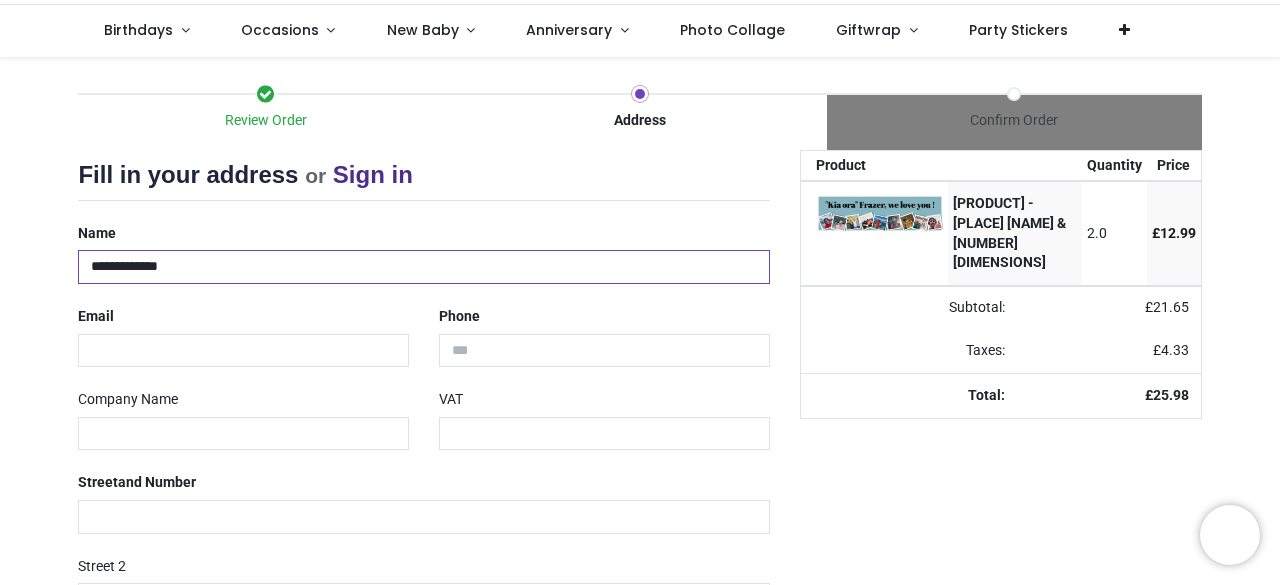 type on "**********" 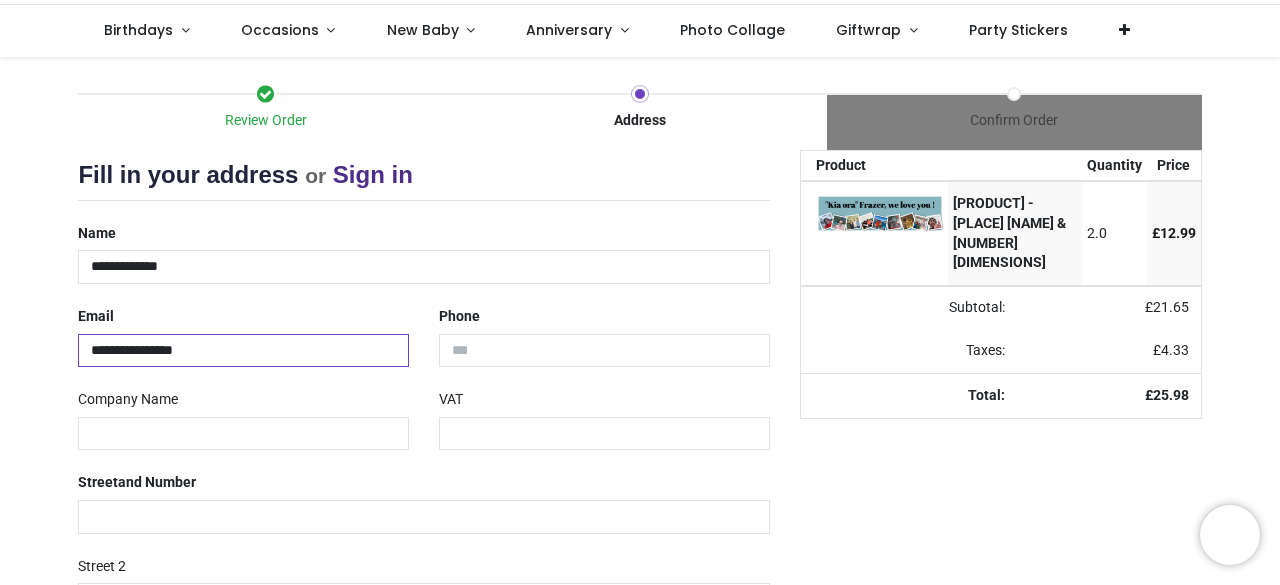 type on "**********" 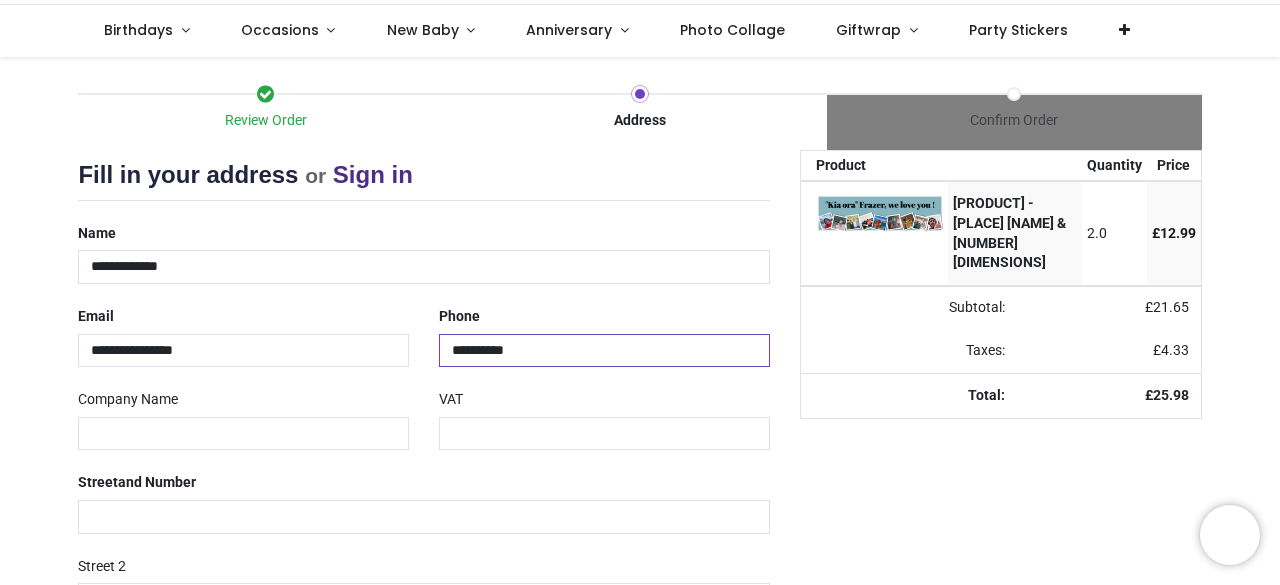 type on "**********" 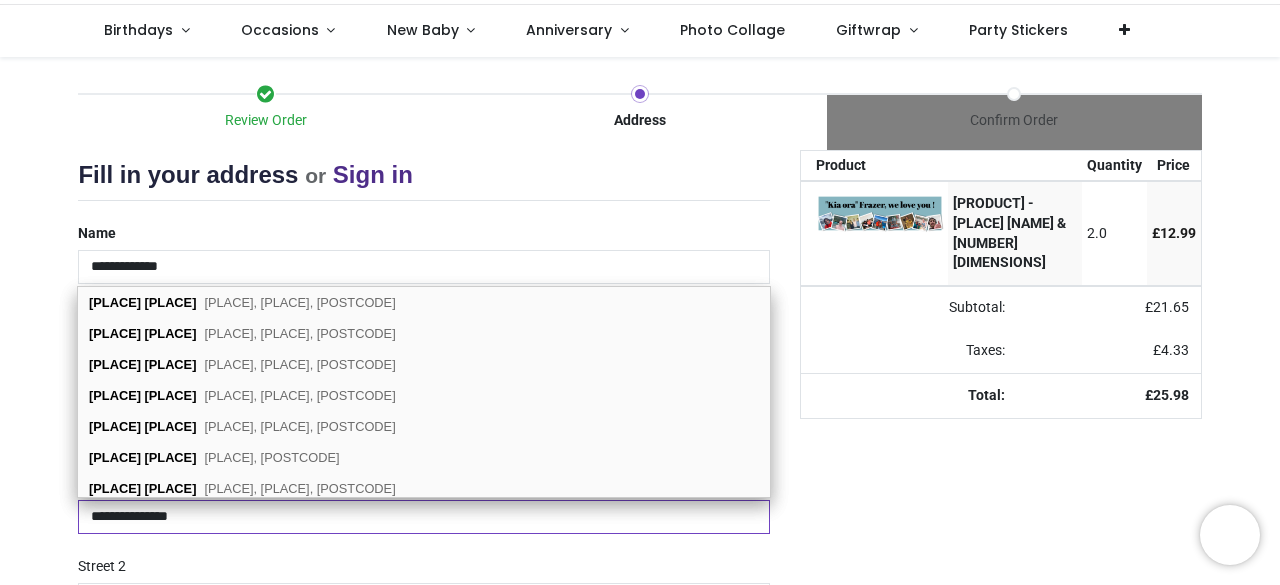 type on "**********" 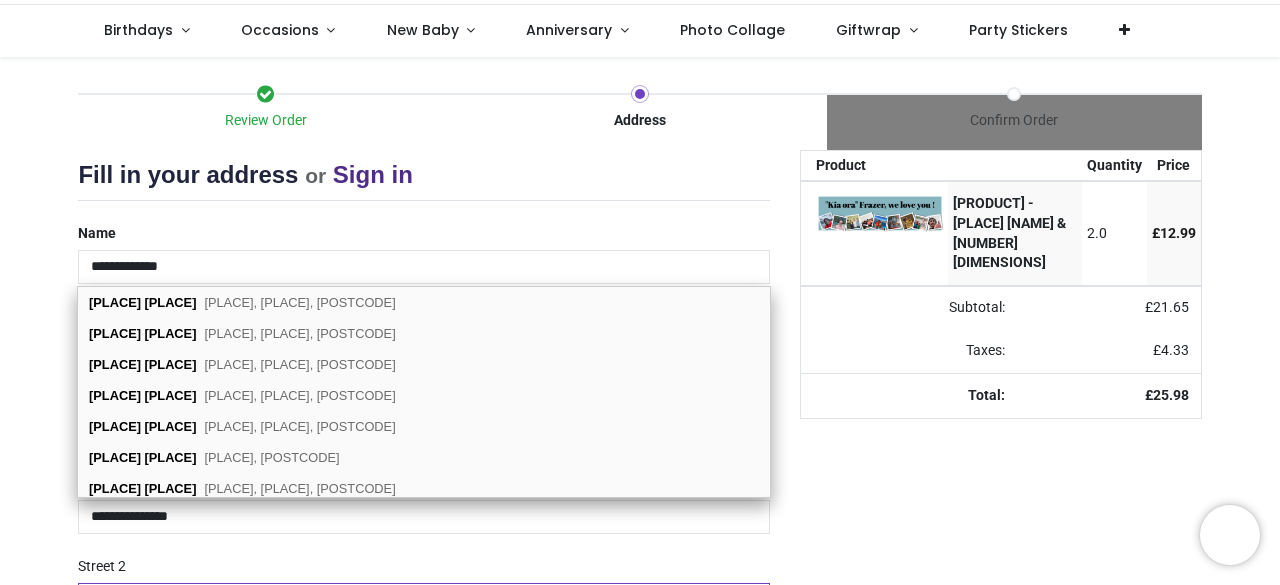 scroll, scrollTop: 146, scrollLeft: 0, axis: vertical 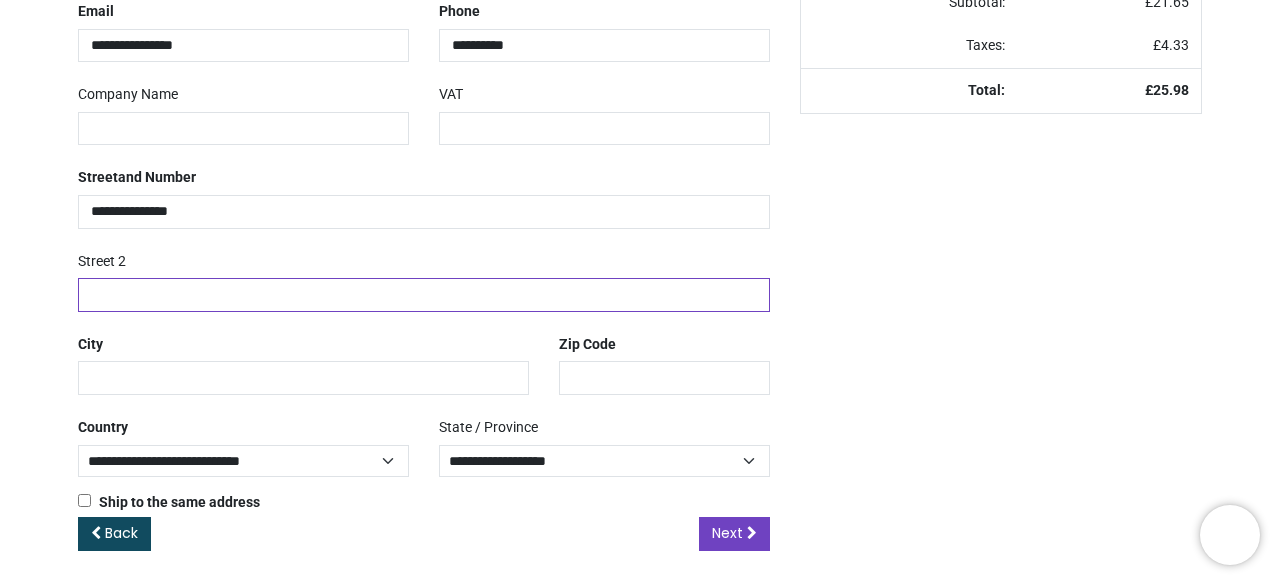 click at bounding box center [423, 295] 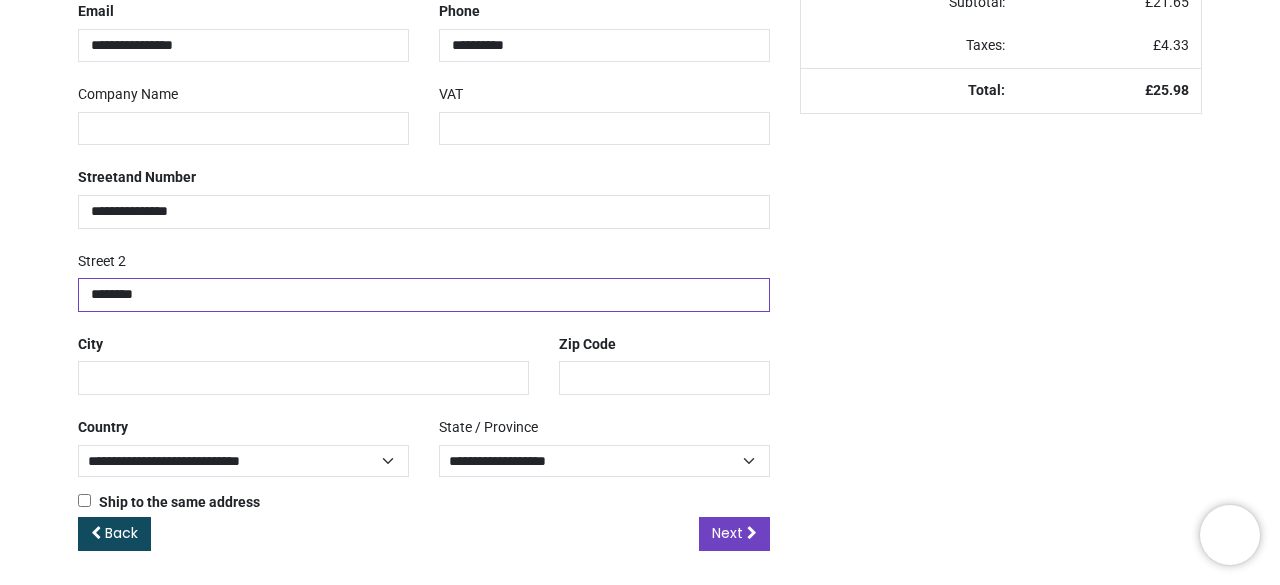 type on "********" 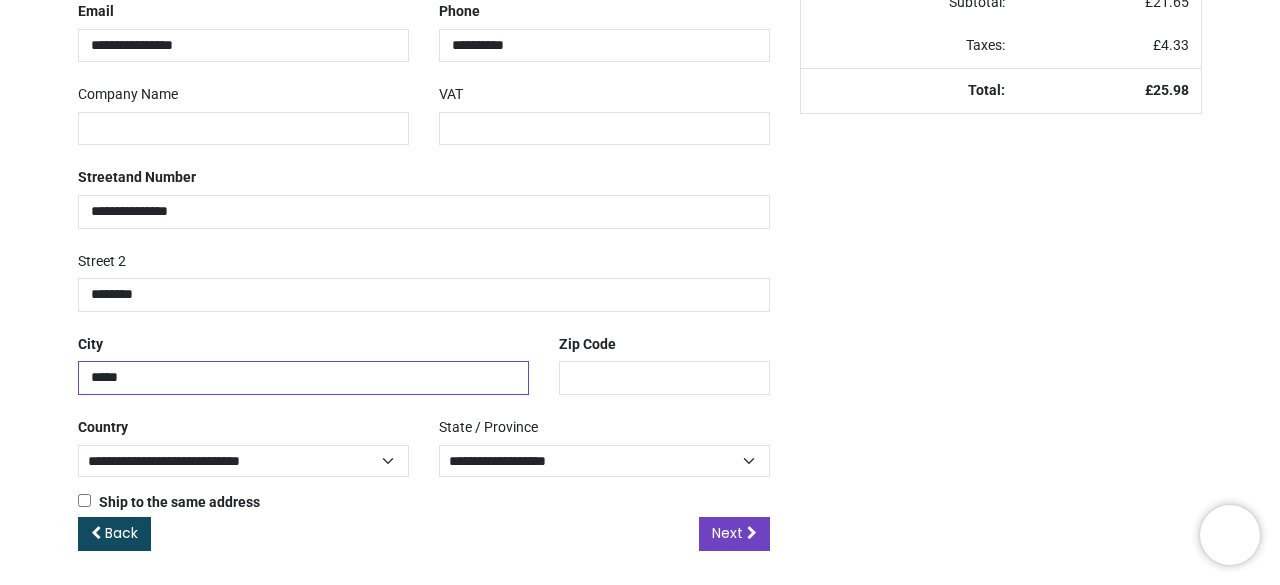 type on "*****" 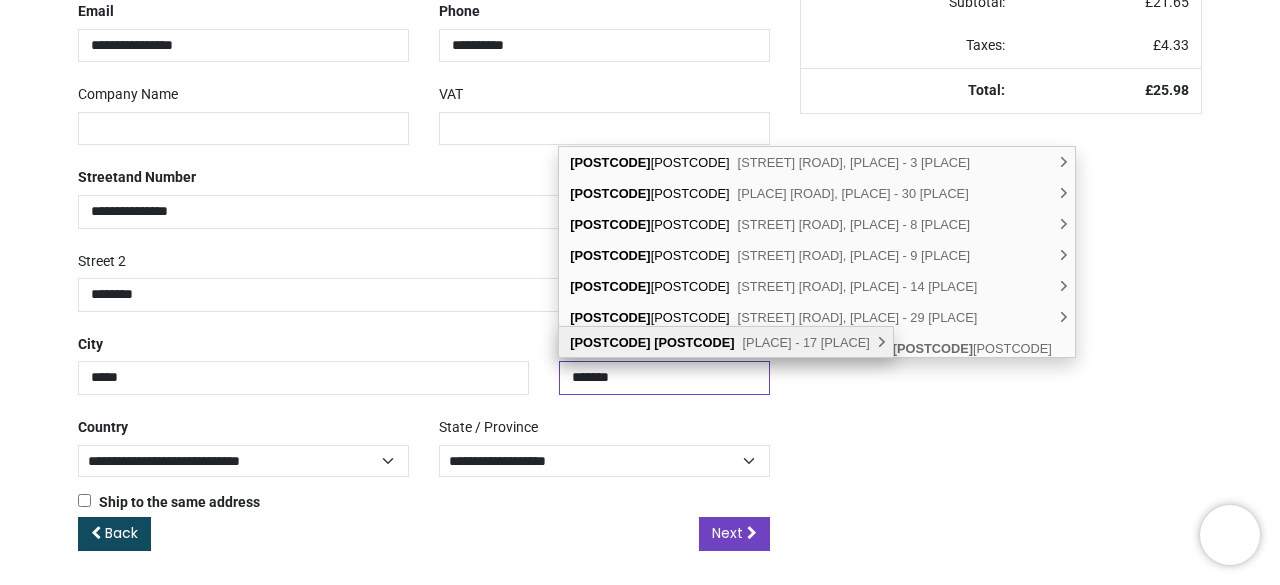 type on "*******" 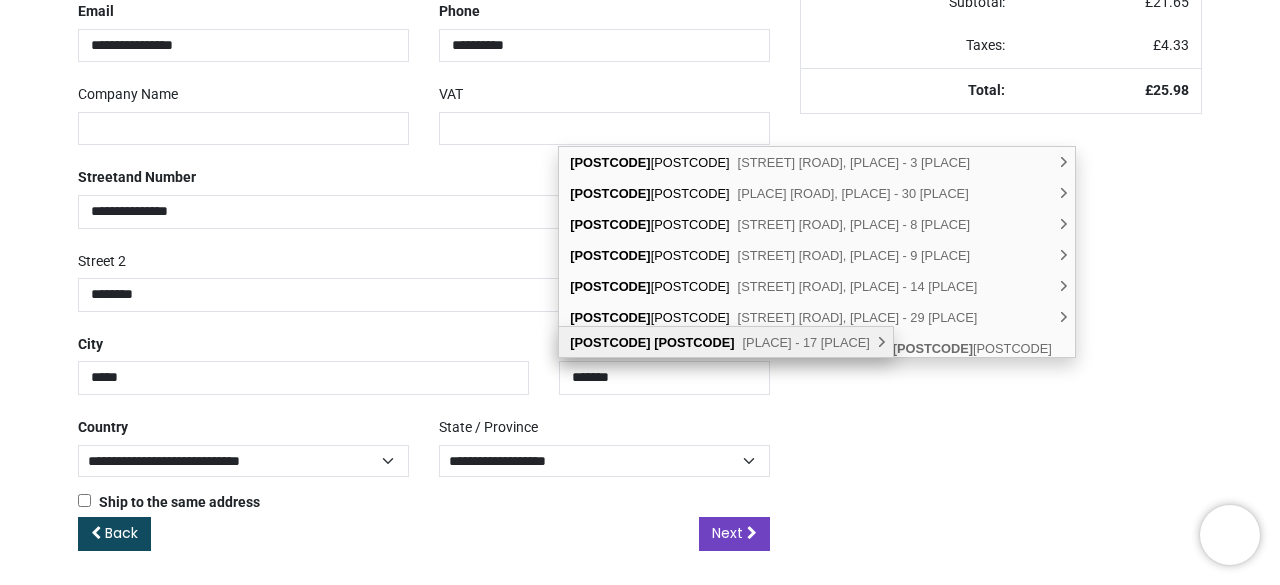 click on "PH1   3HZ Perth - 17 Addresses , There are multiple address options at this location, select this location to expand the address options." at bounding box center [726, 342] 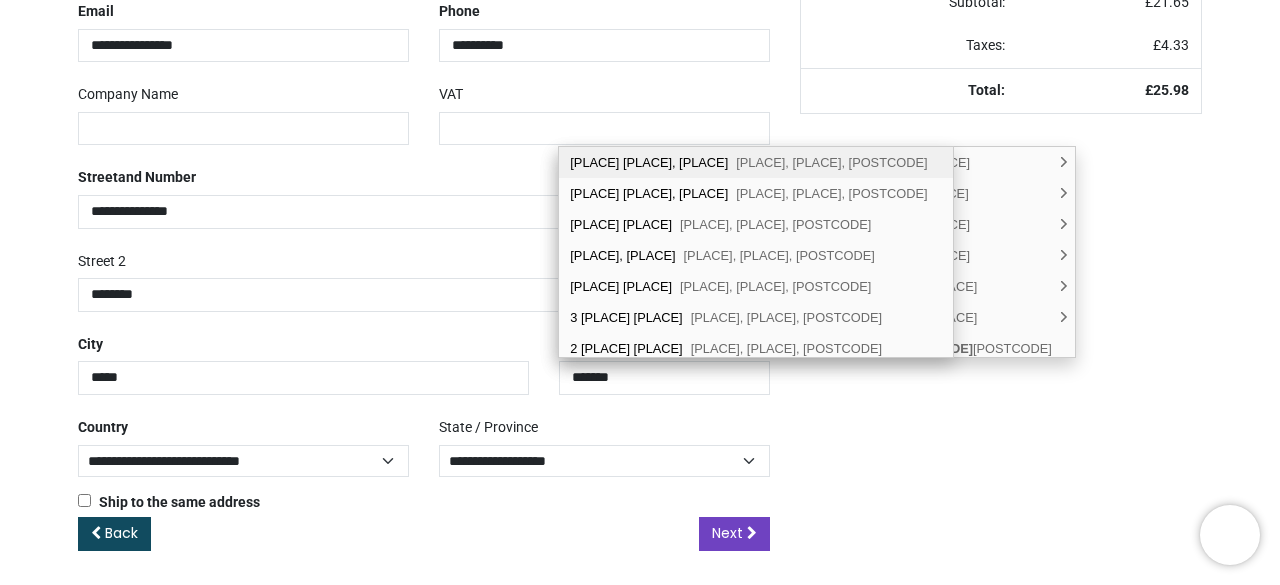 click on "Luncarty, Perth, PH1 3HZ" at bounding box center [831, 162] 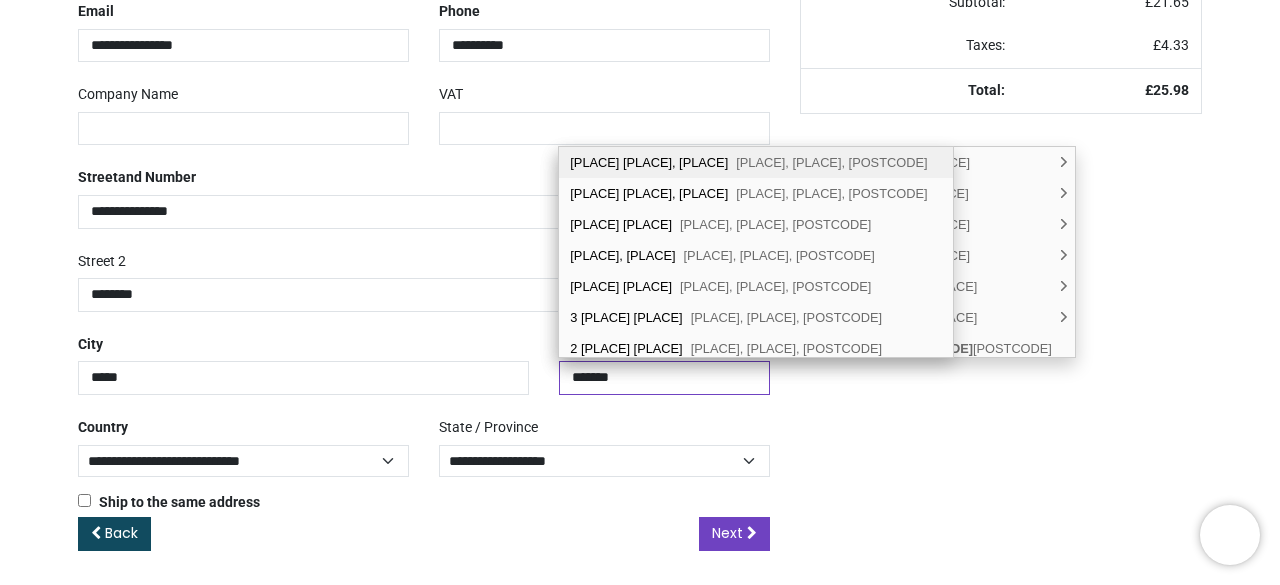 type on "**********" 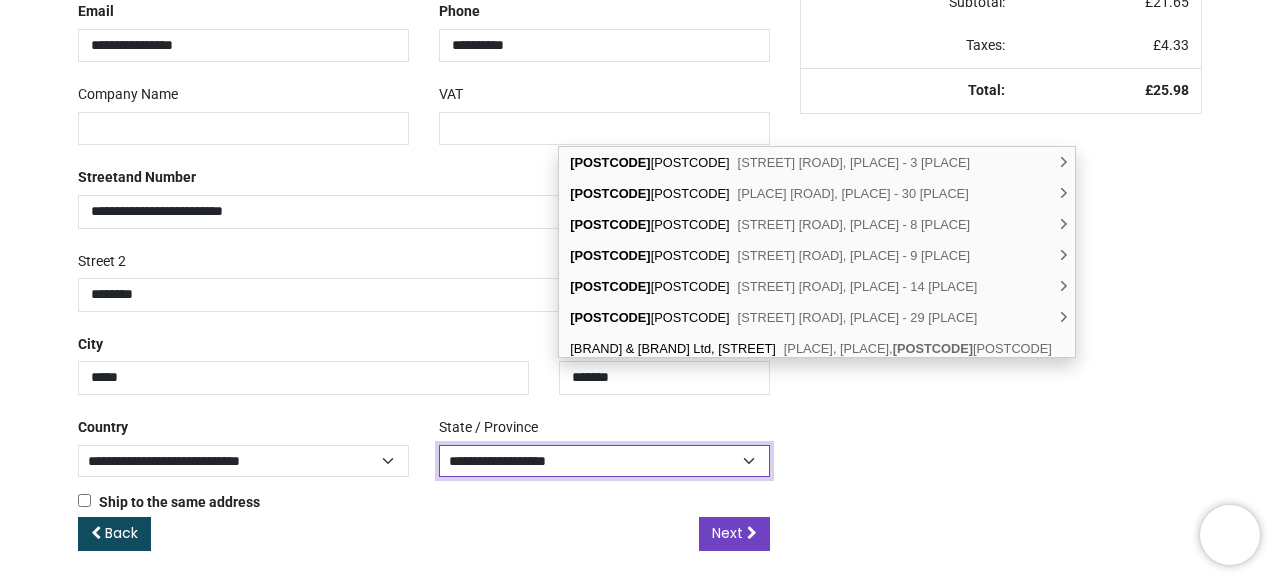 click on "**********" at bounding box center (604, 461) 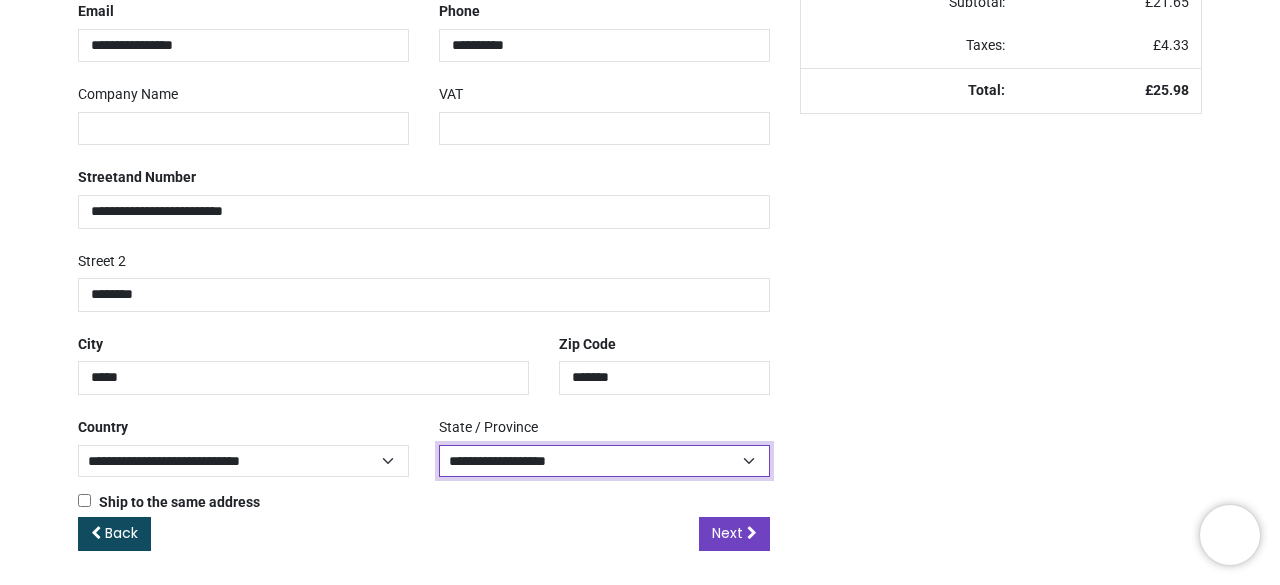 select on "***" 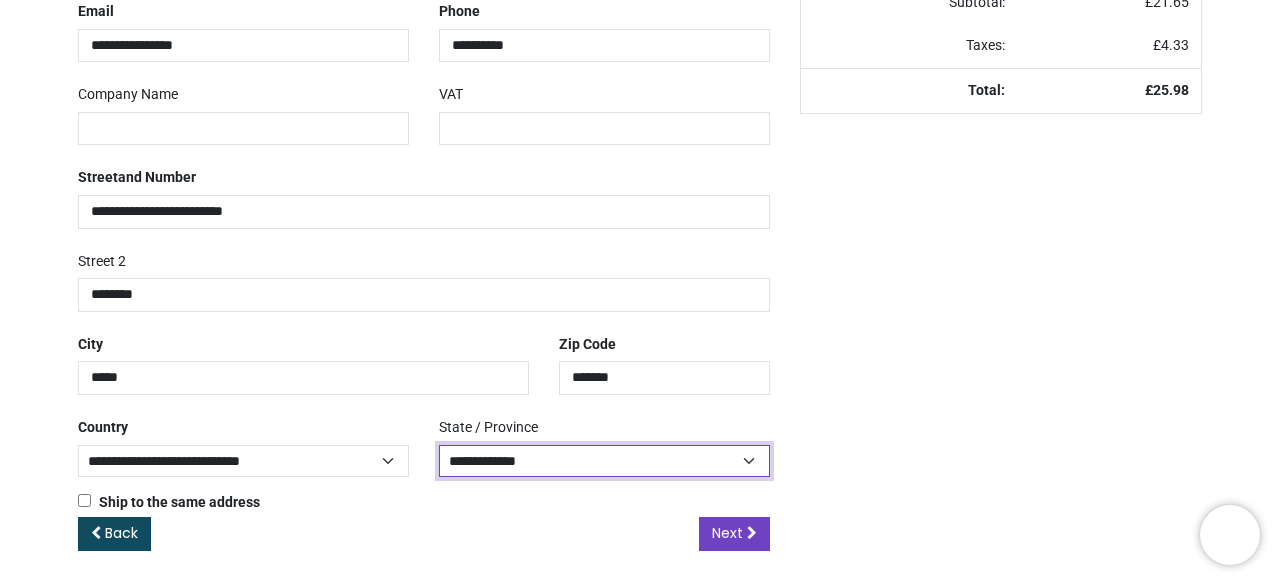click on "**********" at bounding box center [604, 461] 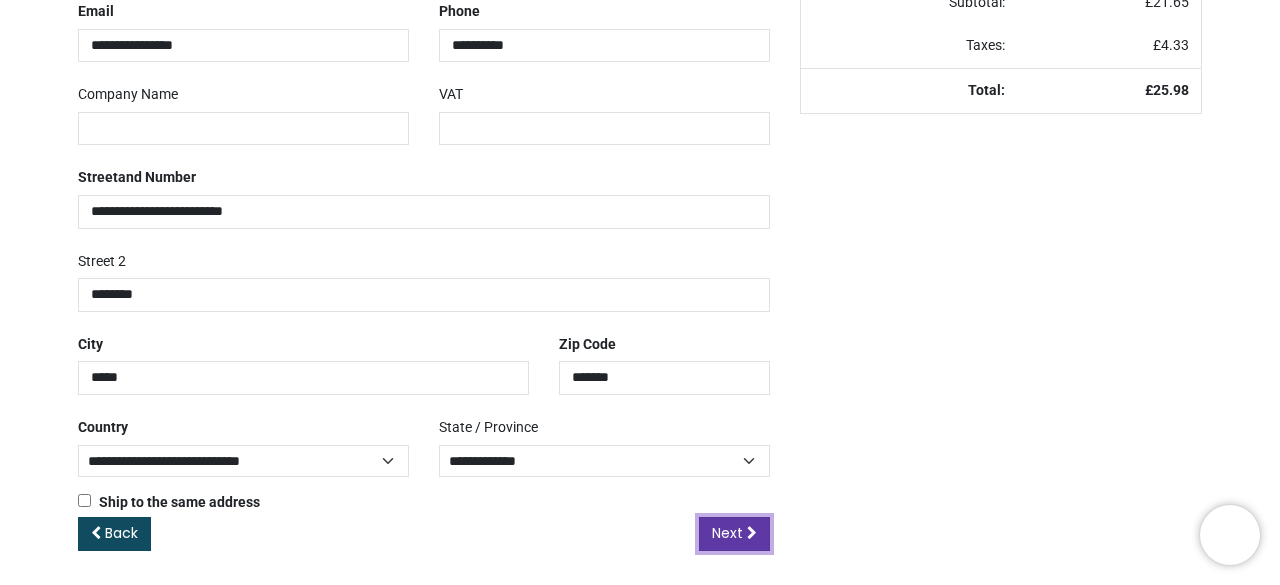 click at bounding box center (752, 533) 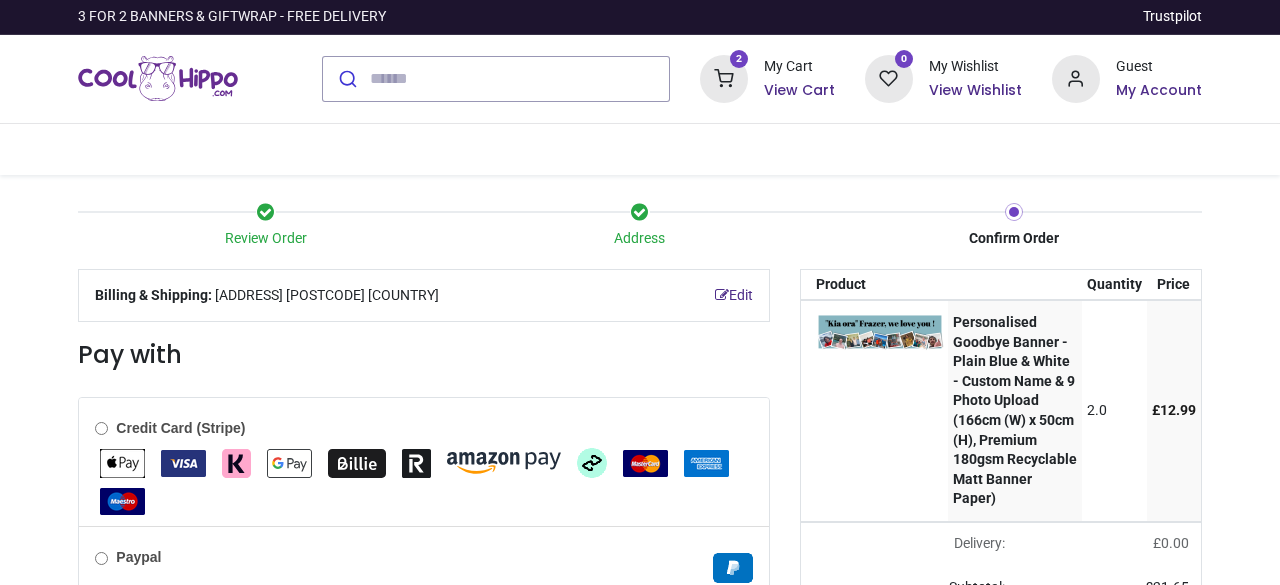 scroll, scrollTop: 0, scrollLeft: 0, axis: both 